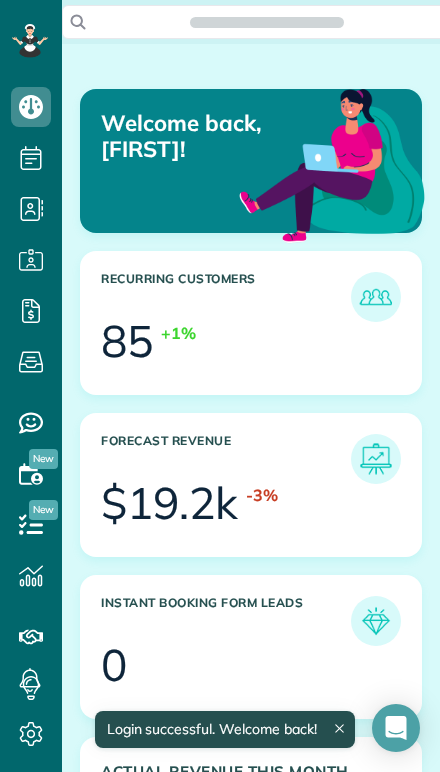 scroll, scrollTop: 0, scrollLeft: 0, axis: both 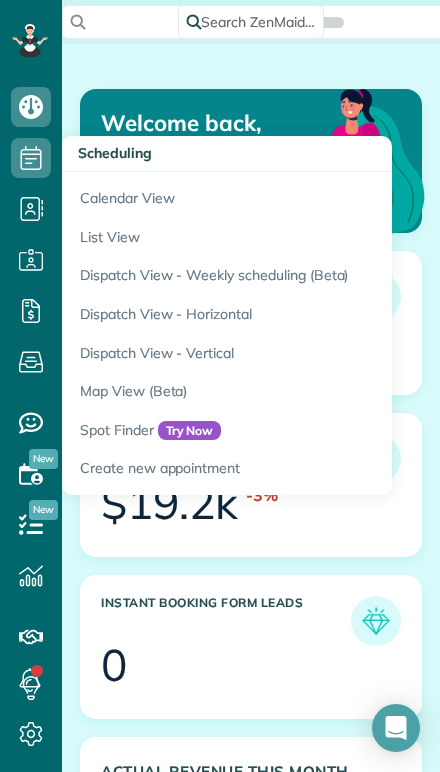 click on "Calendar View" at bounding box center [312, 195] 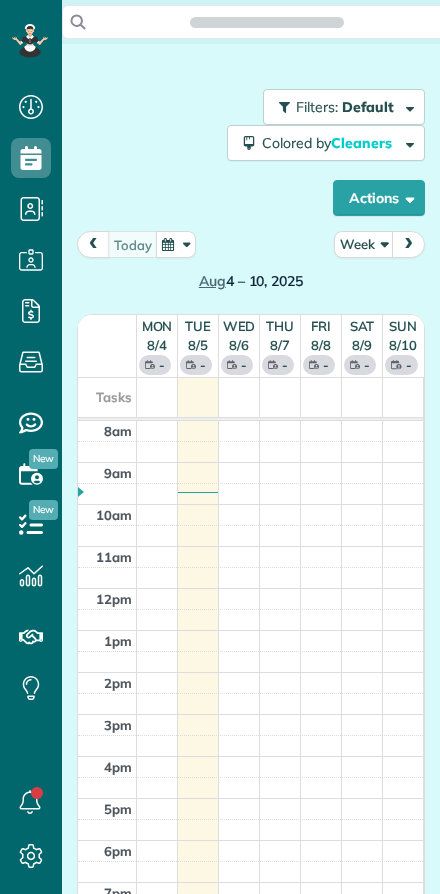 scroll, scrollTop: 0, scrollLeft: 0, axis: both 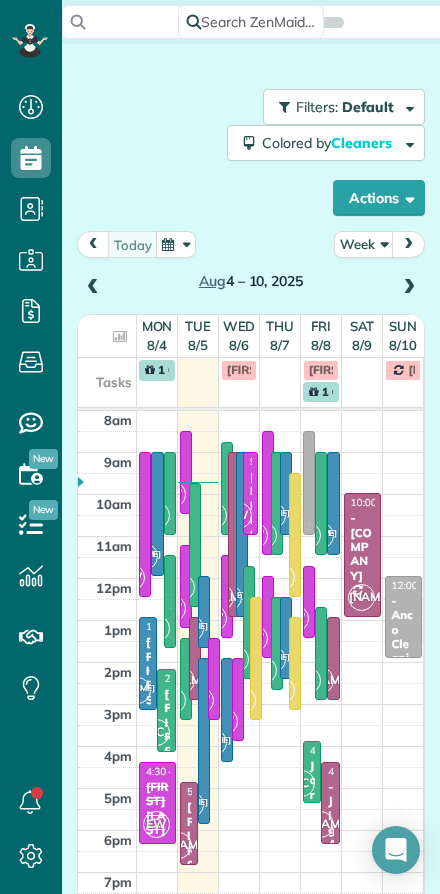 click on "Week" at bounding box center [364, 244] 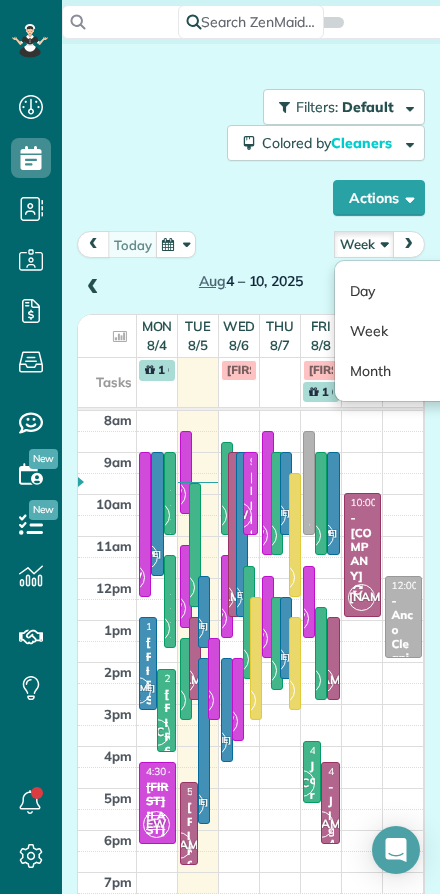 click on "Day" at bounding box center (414, 291) 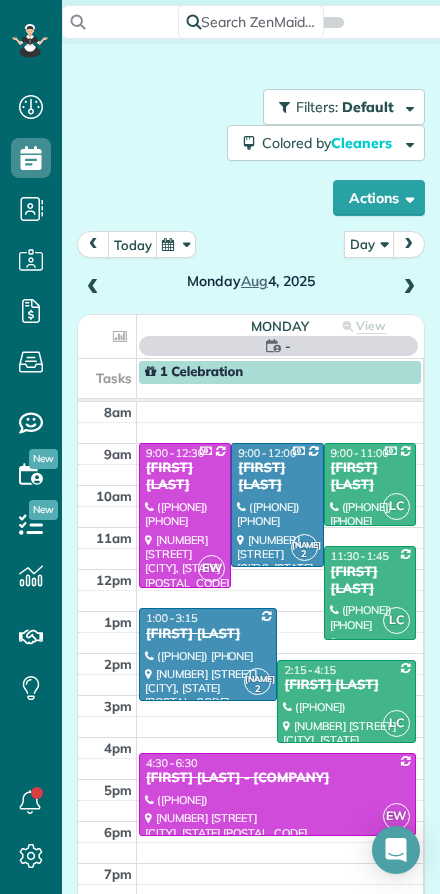 click on "today" at bounding box center (133, 244) 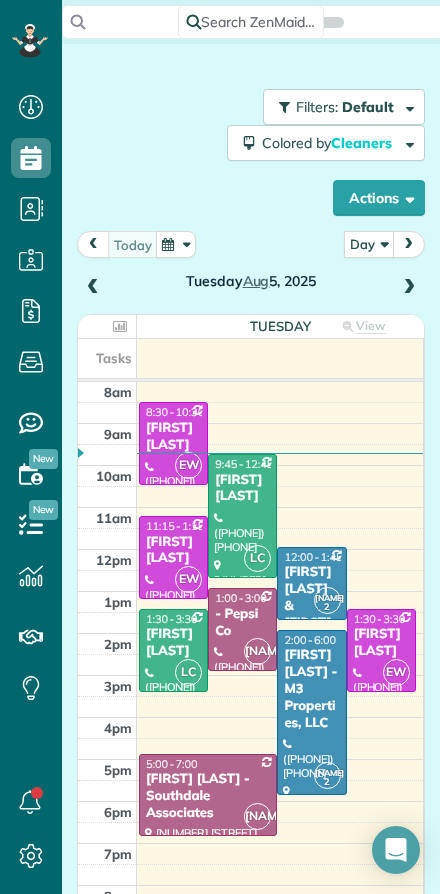 click on "[FIRST] [LAST] & [FIRST] [LAST]" at bounding box center (311, 606) 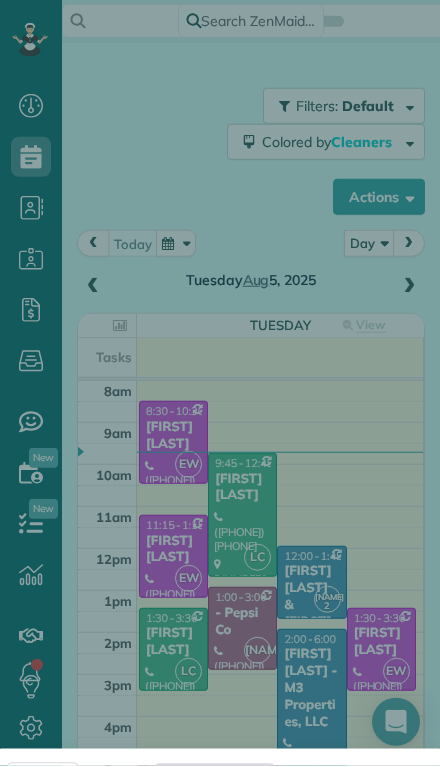 scroll, scrollTop: 811, scrollLeft: 62, axis: both 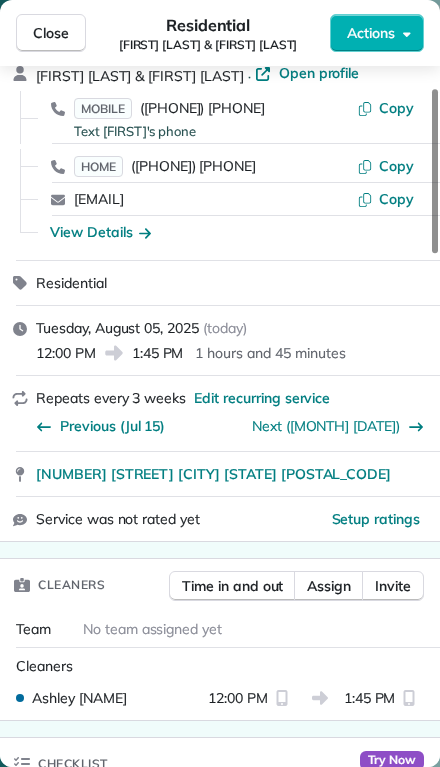 click on "Assign" at bounding box center [329, 586] 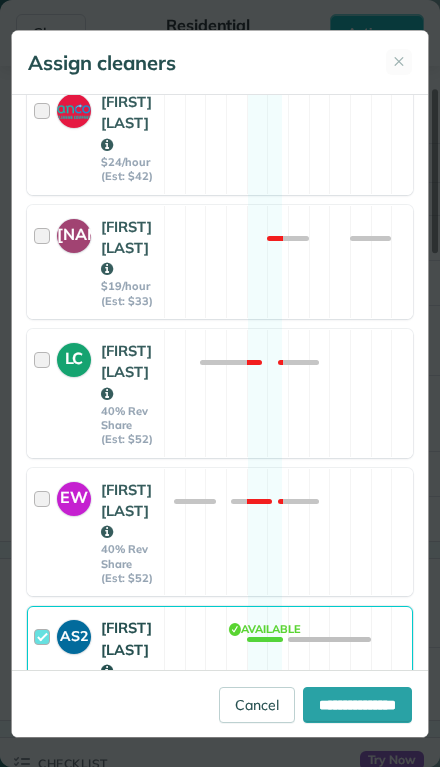scroll, scrollTop: 444, scrollLeft: 0, axis: vertical 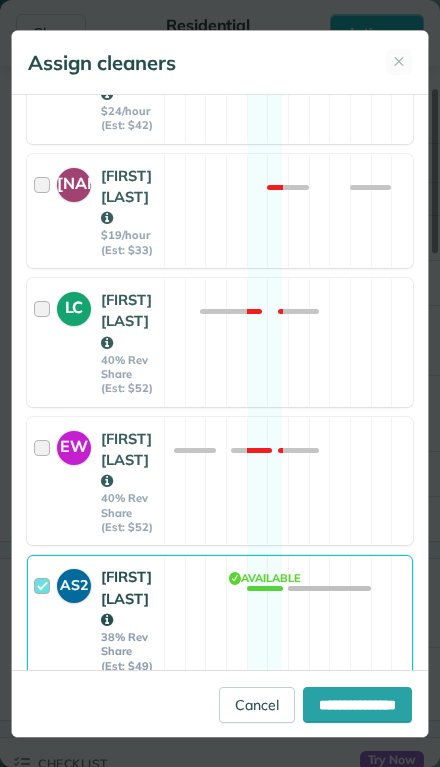 click at bounding box center [45, 758] 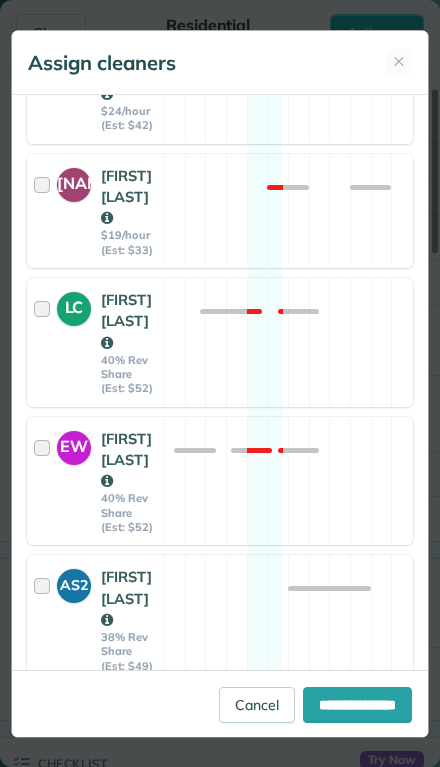 click on "**********" at bounding box center (357, 705) 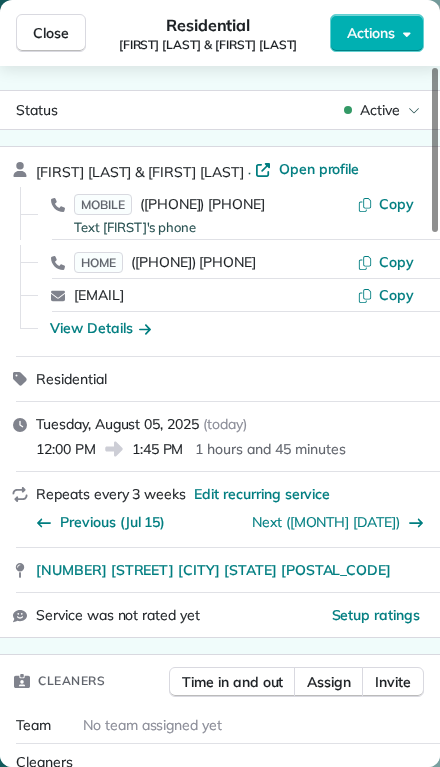 scroll, scrollTop: 0, scrollLeft: 0, axis: both 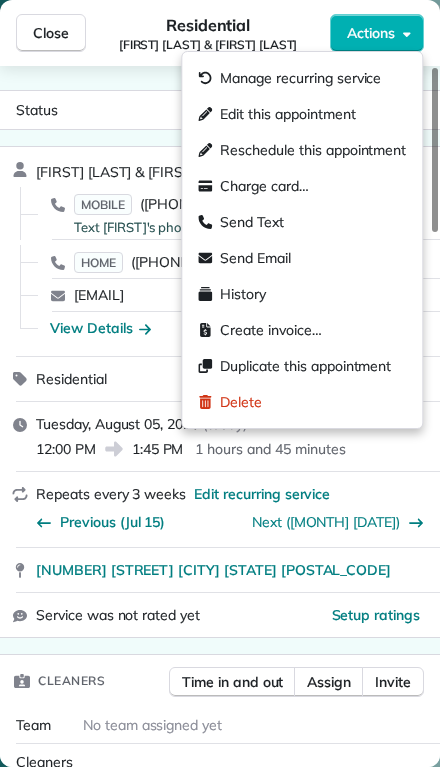 click on "Edit this appointment" at bounding box center (287, 114) 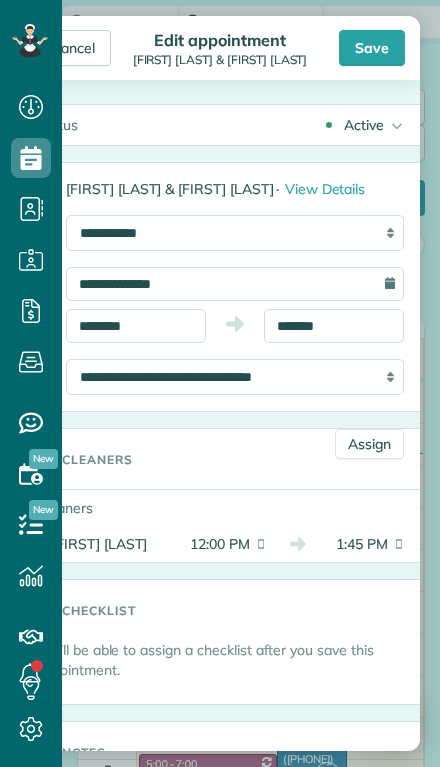 click on "1:45 PM" at bounding box center (354, 544) 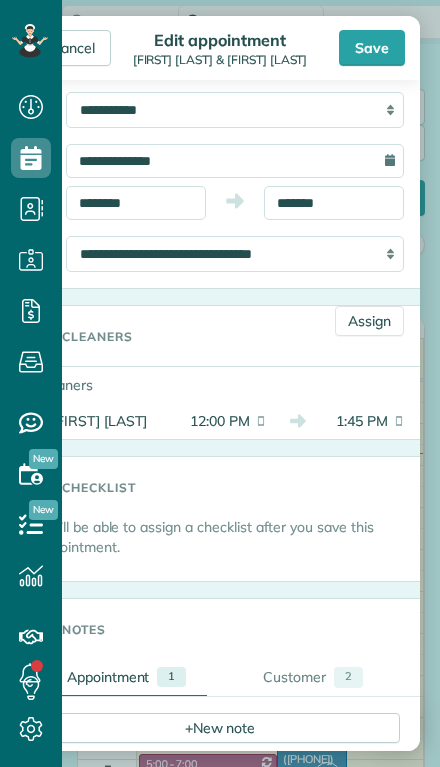 scroll, scrollTop: 137, scrollLeft: 0, axis: vertical 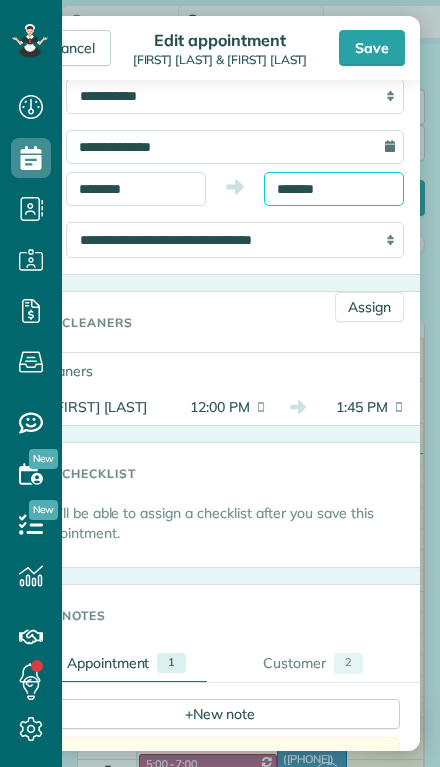 click on "*******" at bounding box center (334, 189) 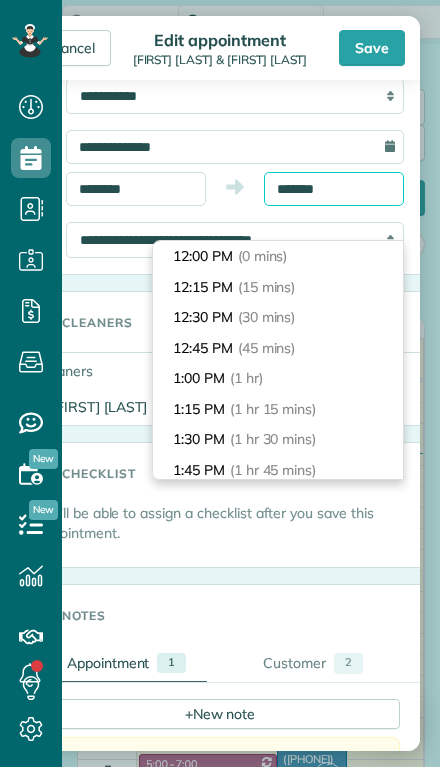 scroll, scrollTop: 31, scrollLeft: 0, axis: vertical 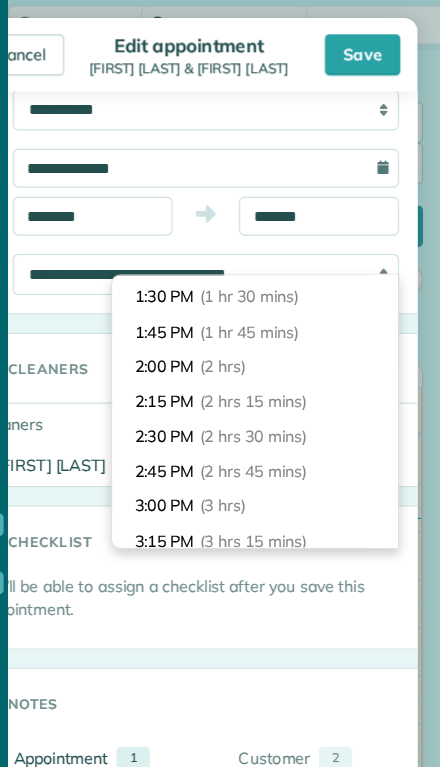 click on "[TIME]  ([DURATION])" at bounding box center [278, 351] 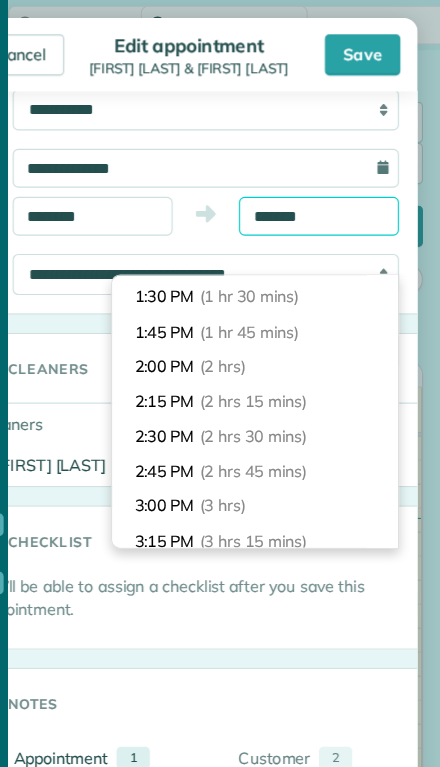 type on "*******" 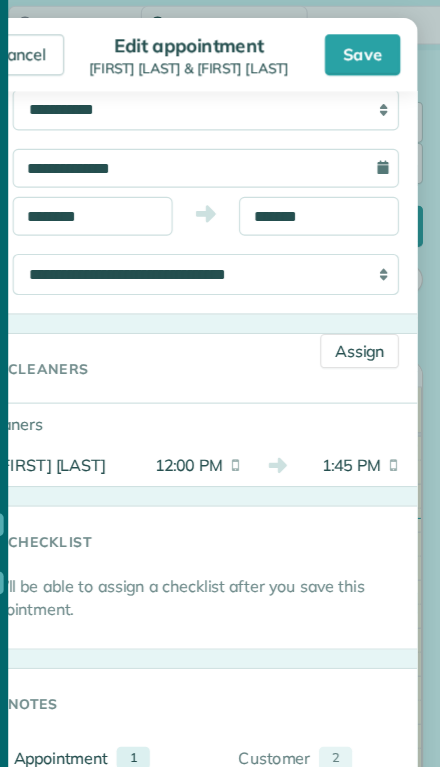 click on "Save" at bounding box center (372, 48) 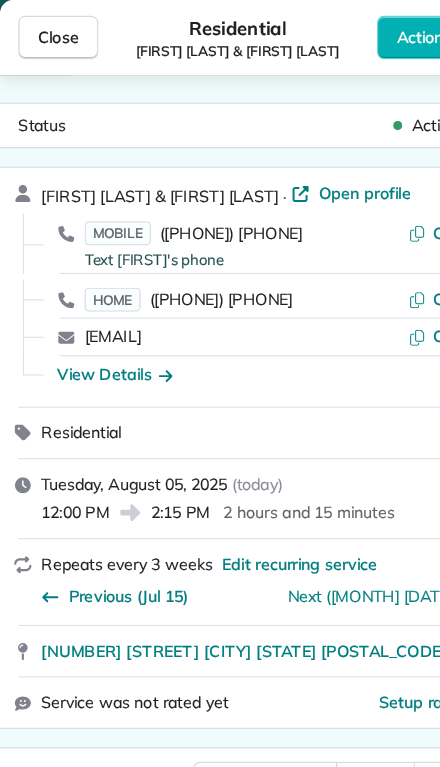 scroll, scrollTop: 0, scrollLeft: 0, axis: both 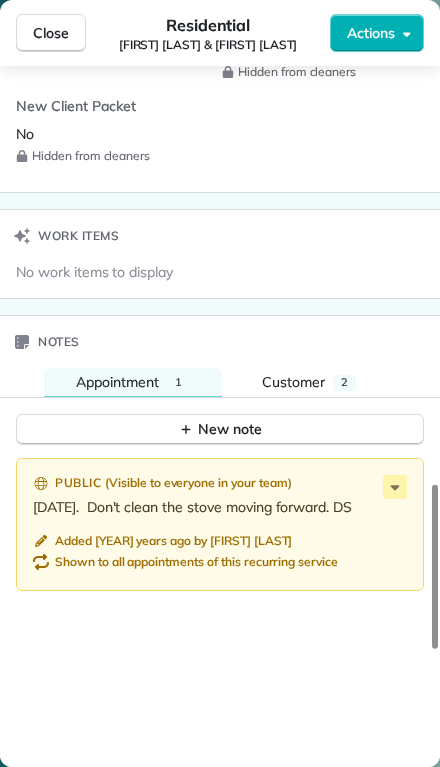 click on "Appointment" at bounding box center (117, 382) 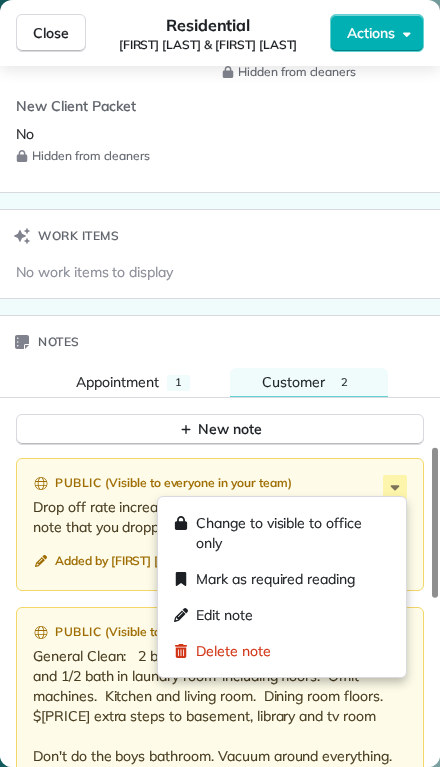 click on "Change to visible to office only" at bounding box center (293, 533) 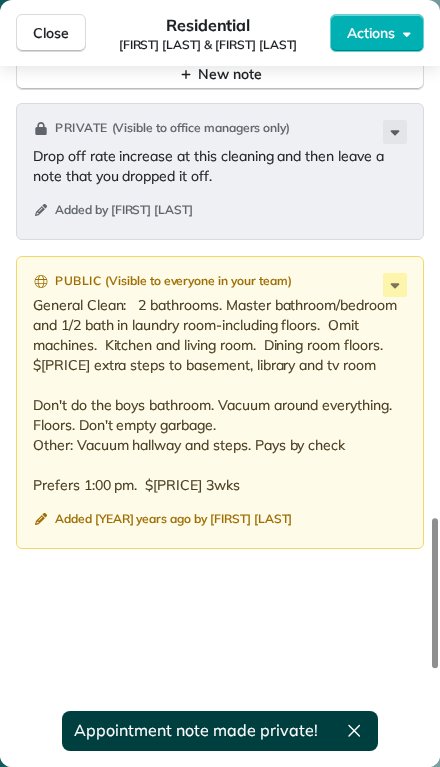 scroll, scrollTop: 2246, scrollLeft: 0, axis: vertical 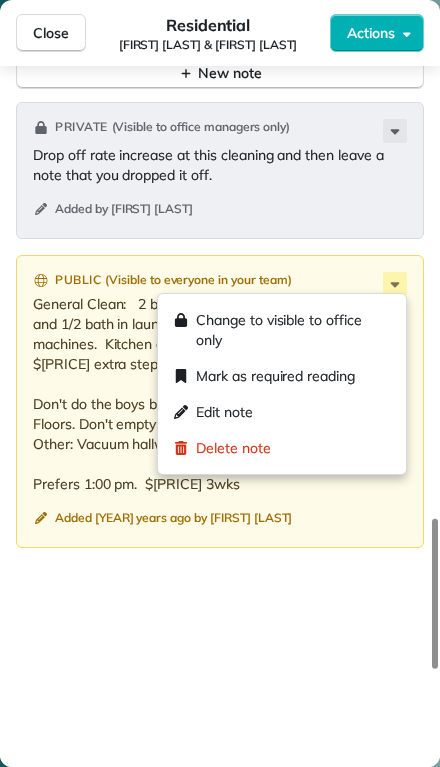 click on "Edit note" at bounding box center (224, 412) 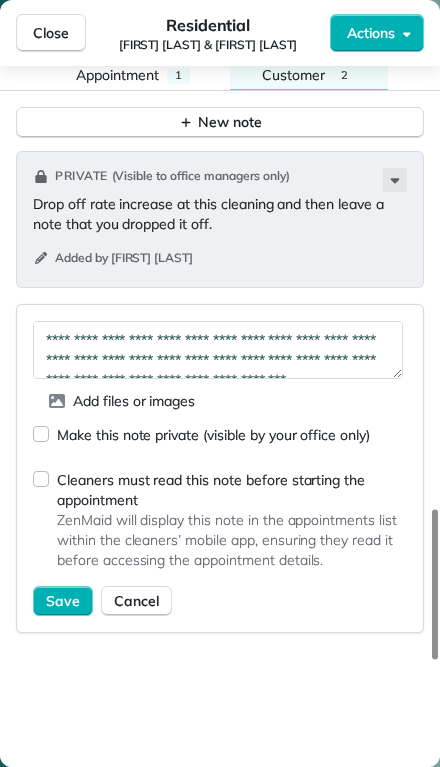 scroll, scrollTop: 2193, scrollLeft: 0, axis: vertical 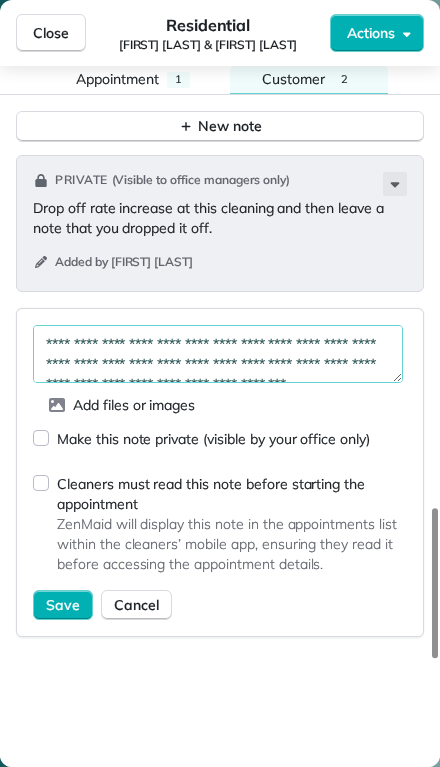 click on "**********" at bounding box center [218, 354] 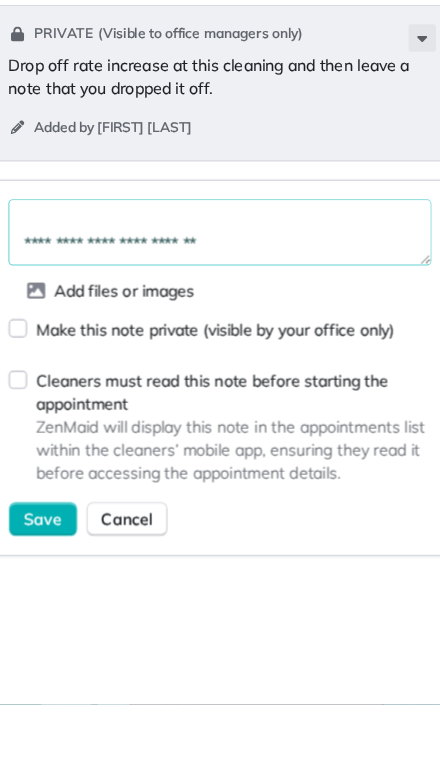 scroll, scrollTop: 180, scrollLeft: 0, axis: vertical 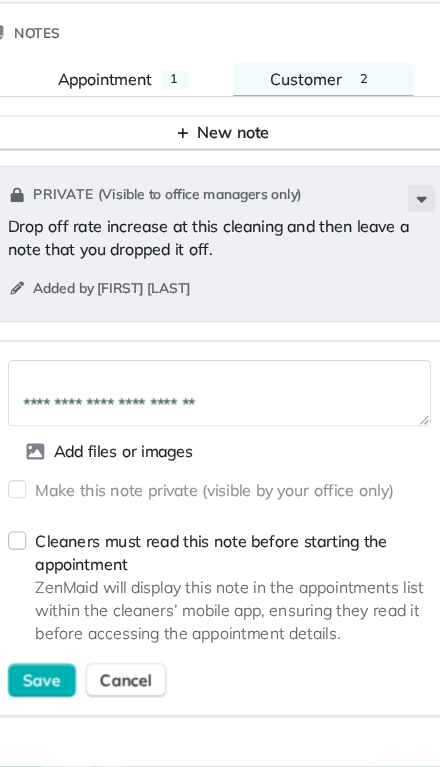 click on "Save" at bounding box center (63, 691) 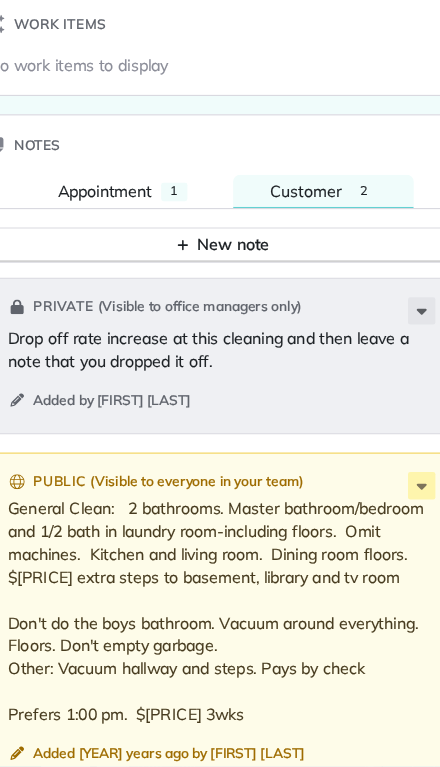 scroll, scrollTop: 2010, scrollLeft: 0, axis: vertical 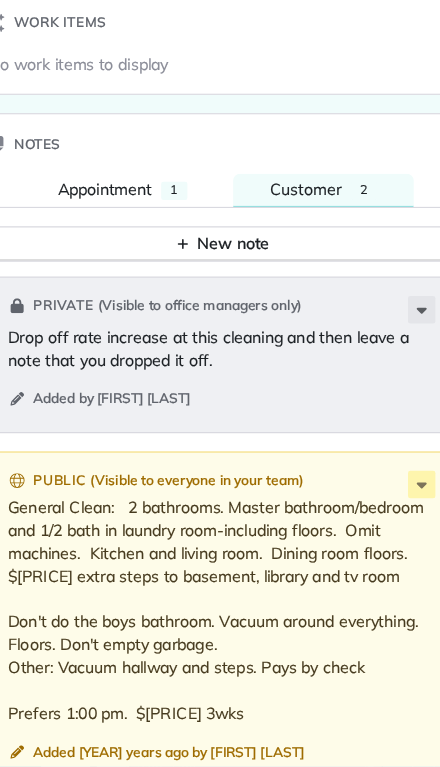 click on "Appointment" at bounding box center [117, 262] 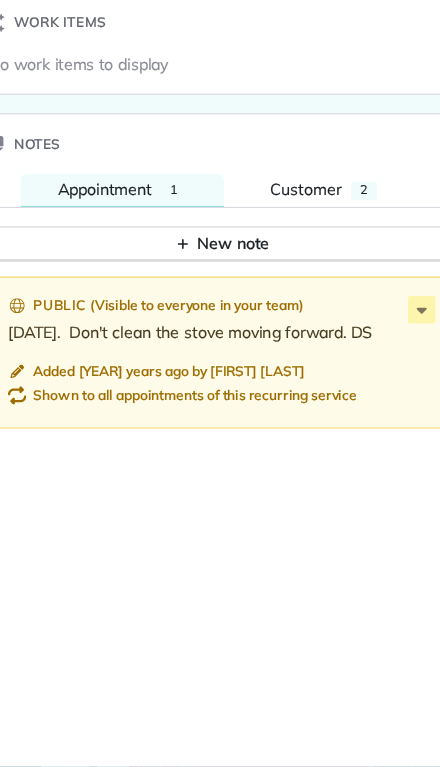 click on "Customer" at bounding box center (293, 262) 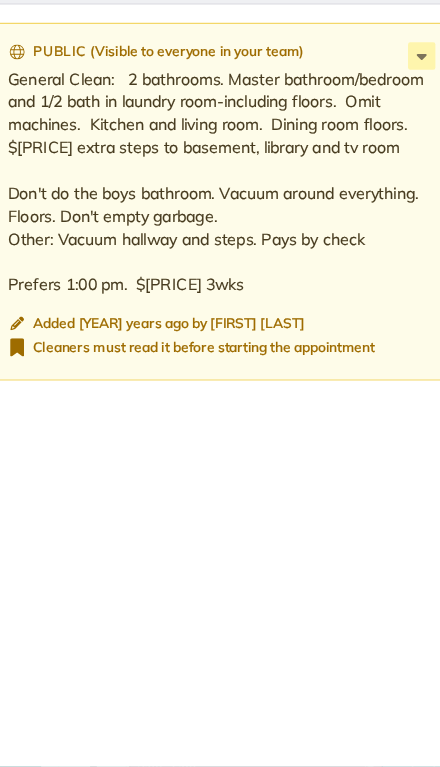 scroll, scrollTop: 2381, scrollLeft: 0, axis: vertical 